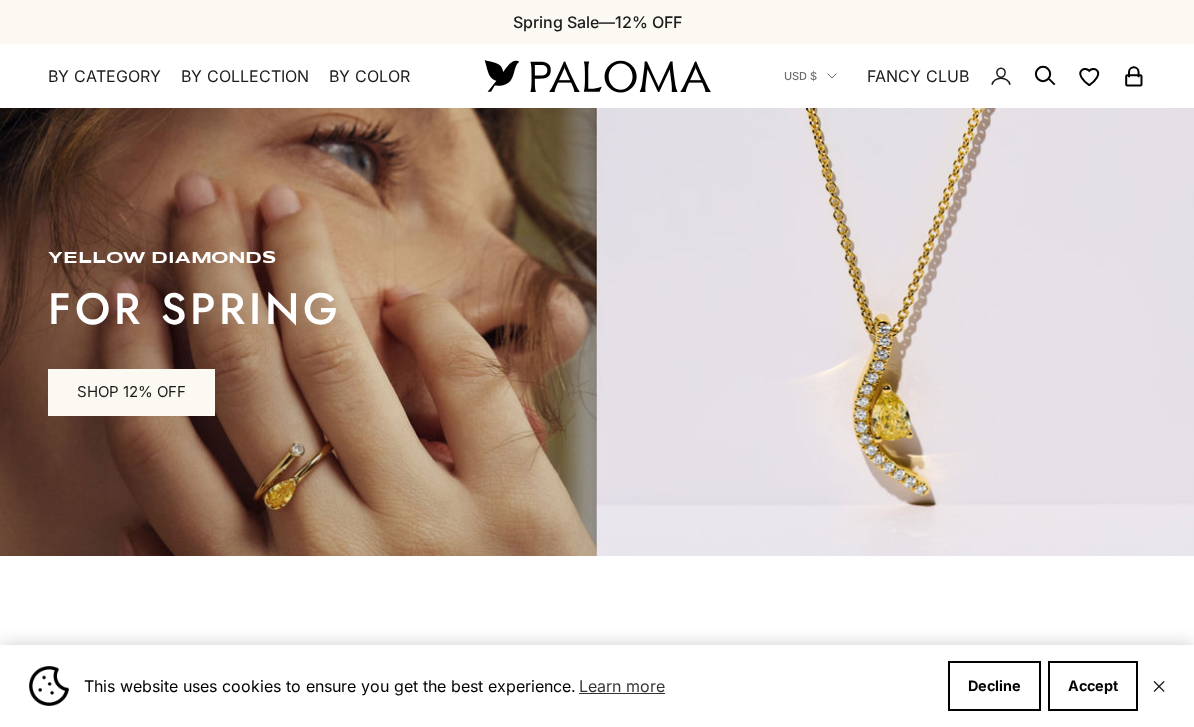 scroll, scrollTop: 0, scrollLeft: 0, axis: both 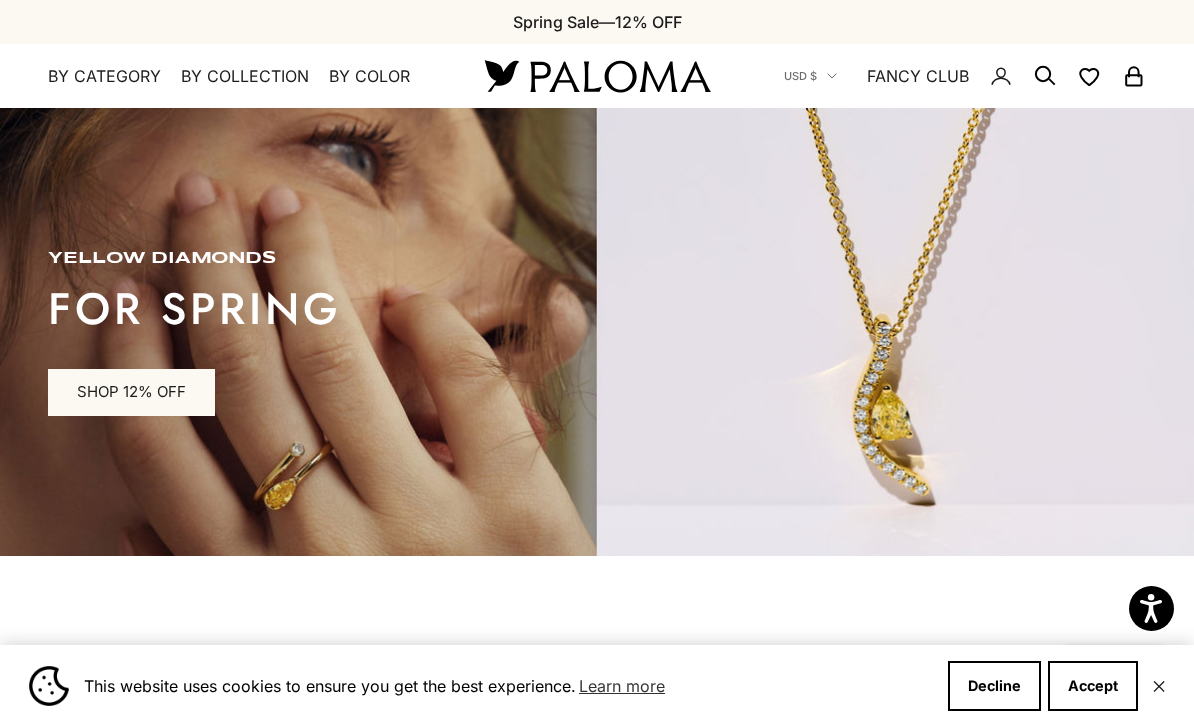 click on "Accept" at bounding box center (1093, 686) 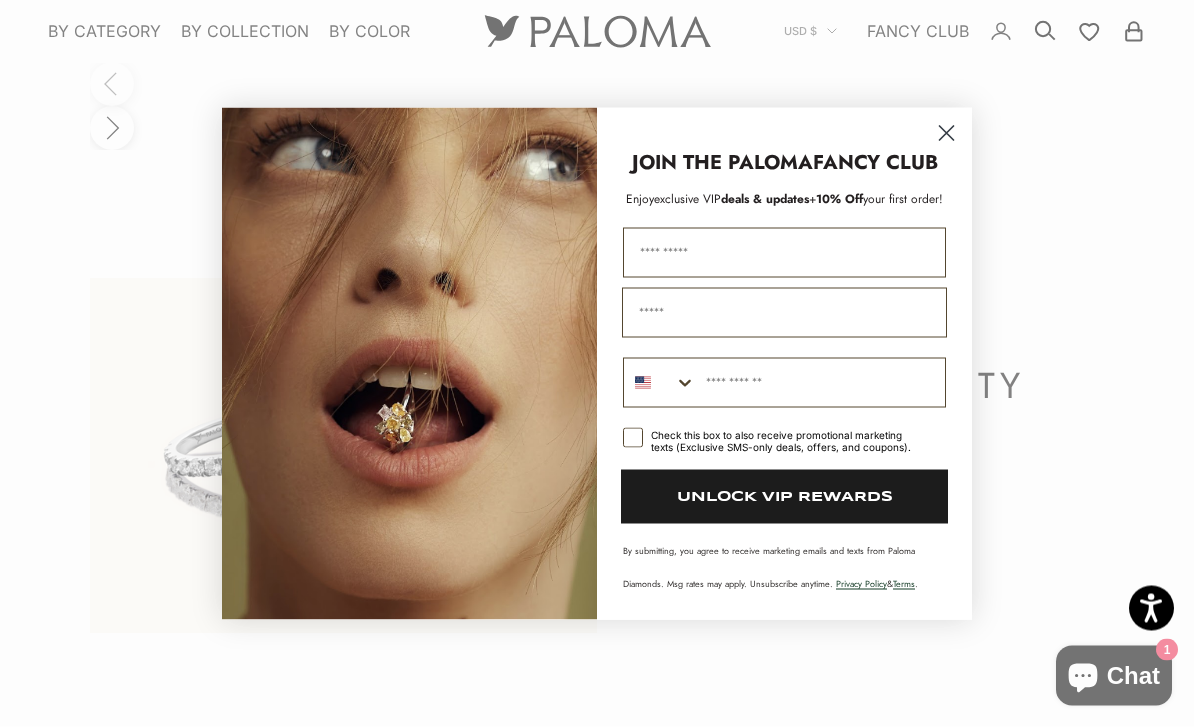 scroll, scrollTop: 4579, scrollLeft: 0, axis: vertical 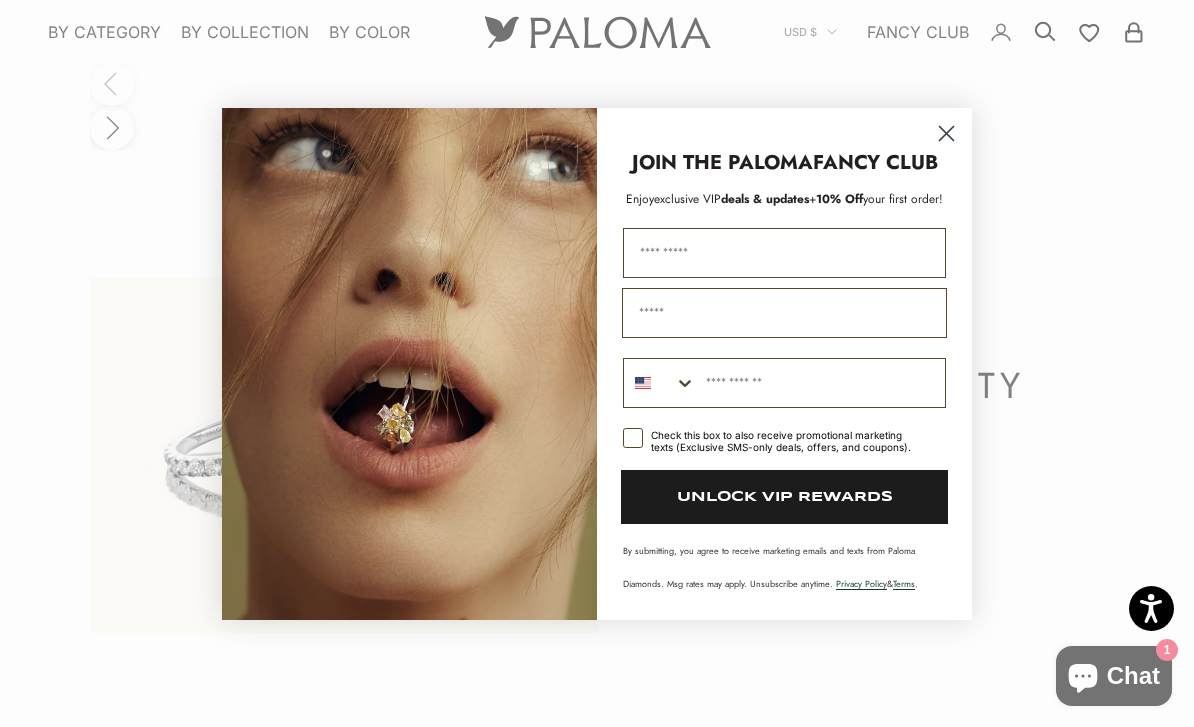 click 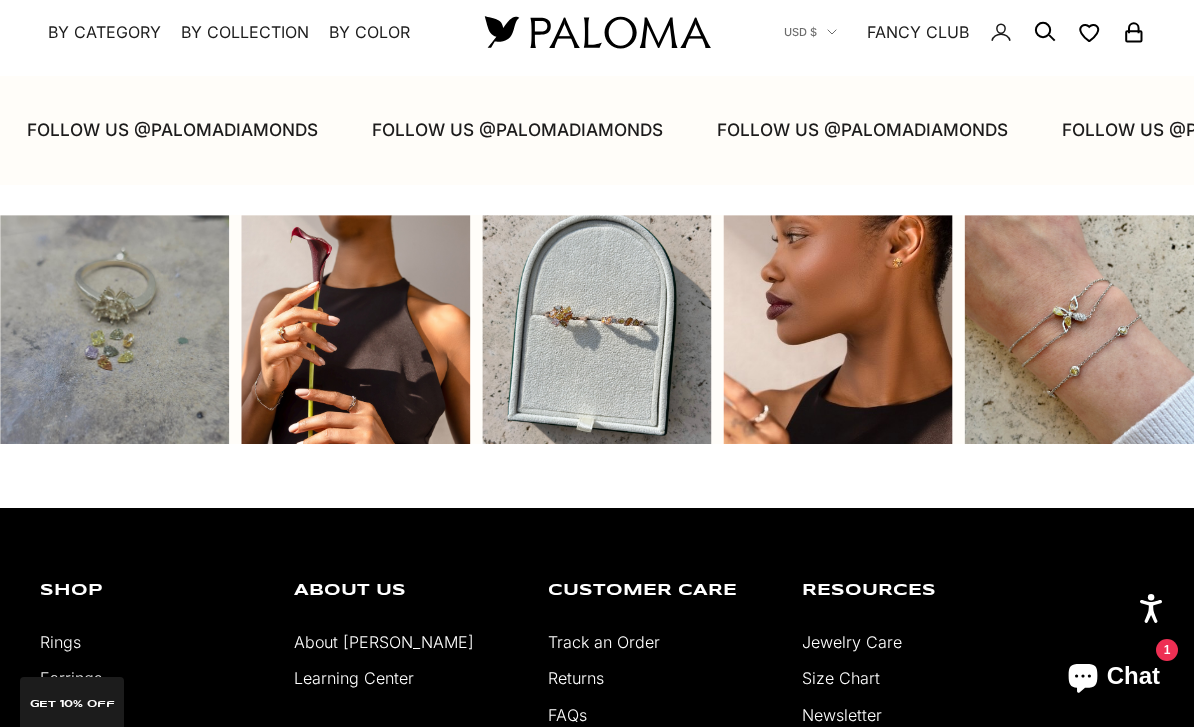 scroll, scrollTop: 5234, scrollLeft: 0, axis: vertical 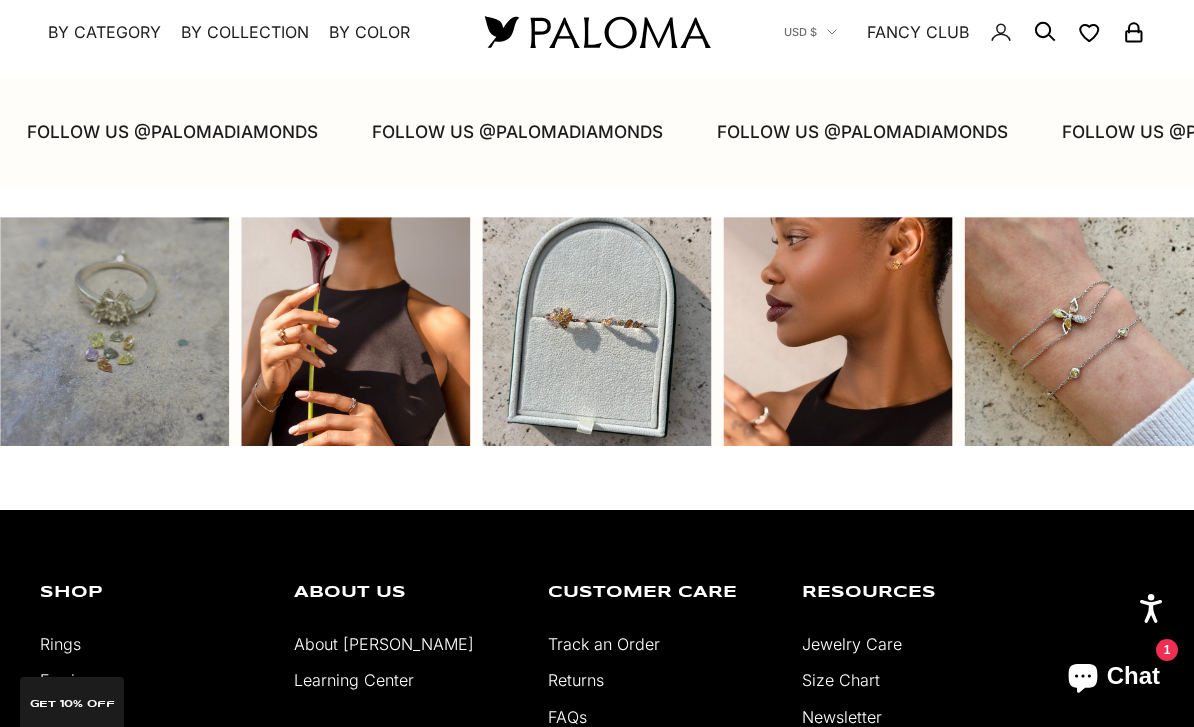 click on "About [PERSON_NAME]" at bounding box center (384, 644) 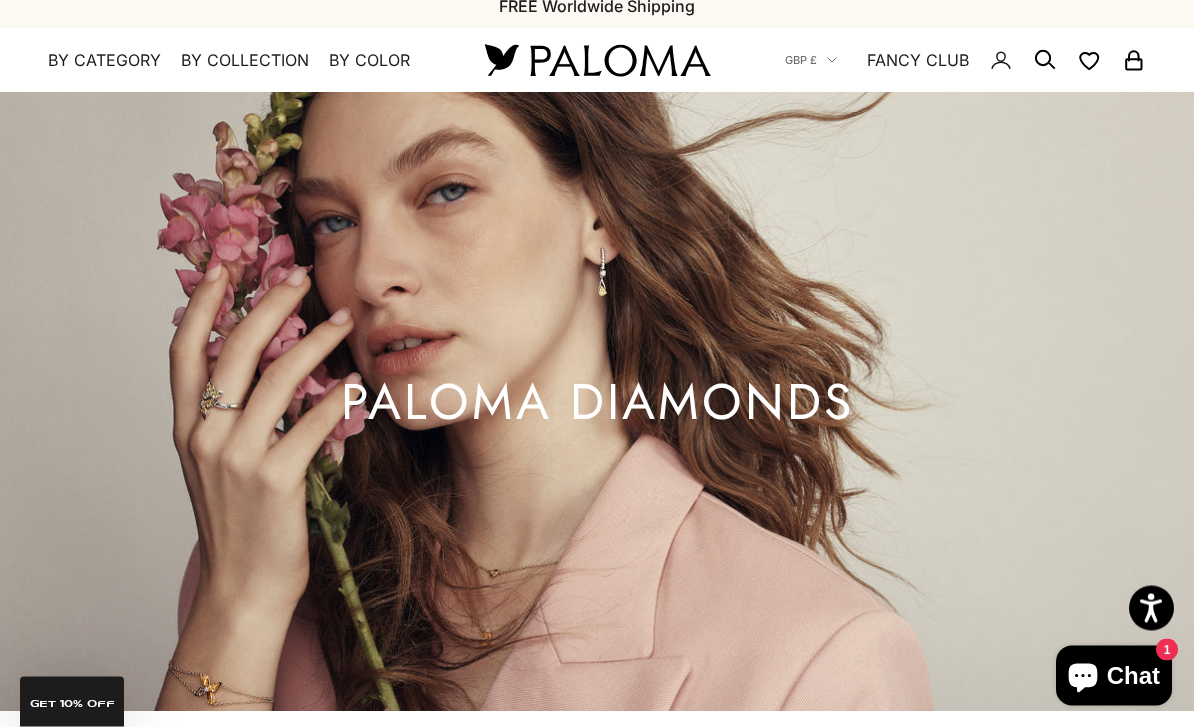 scroll, scrollTop: 0, scrollLeft: 0, axis: both 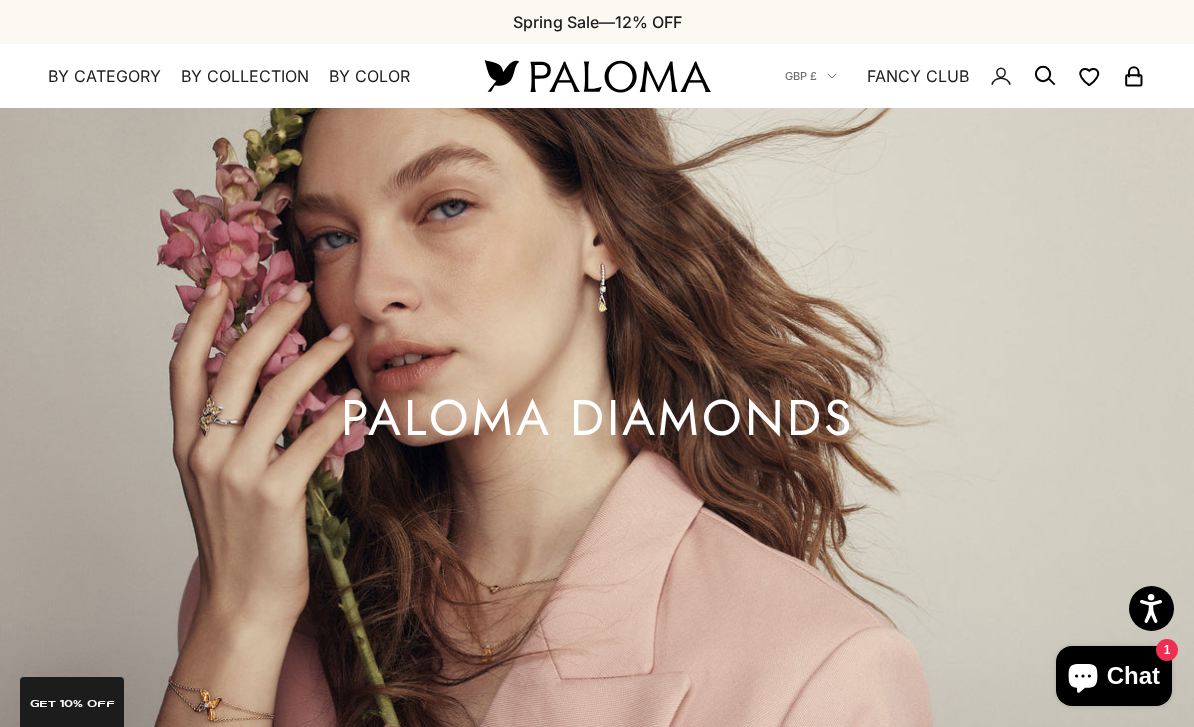 click on "By Category" at bounding box center [104, 77] 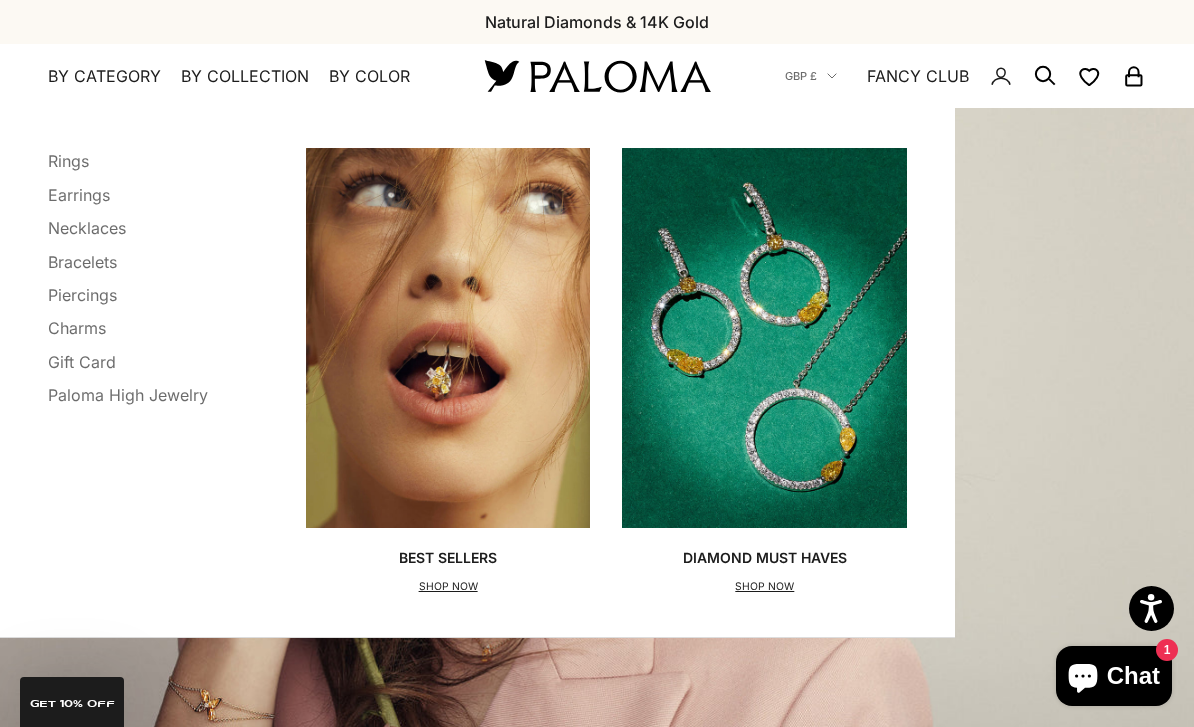 click on "Rings" at bounding box center [68, 161] 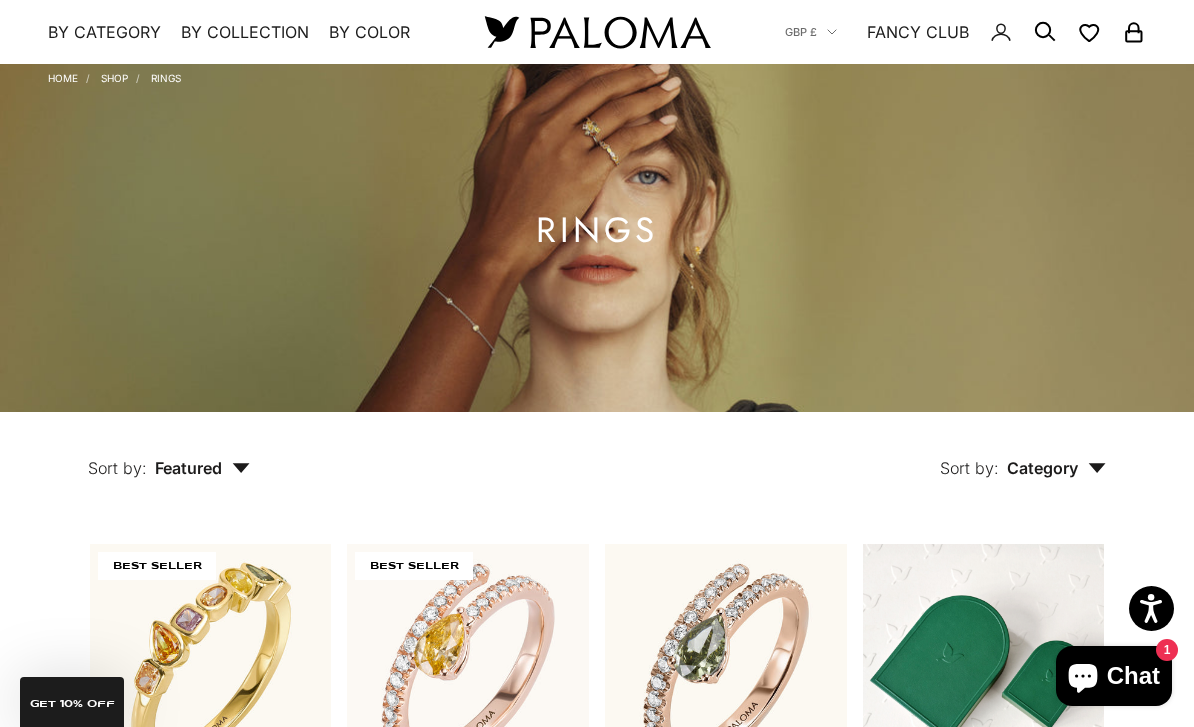 scroll, scrollTop: 0, scrollLeft: 0, axis: both 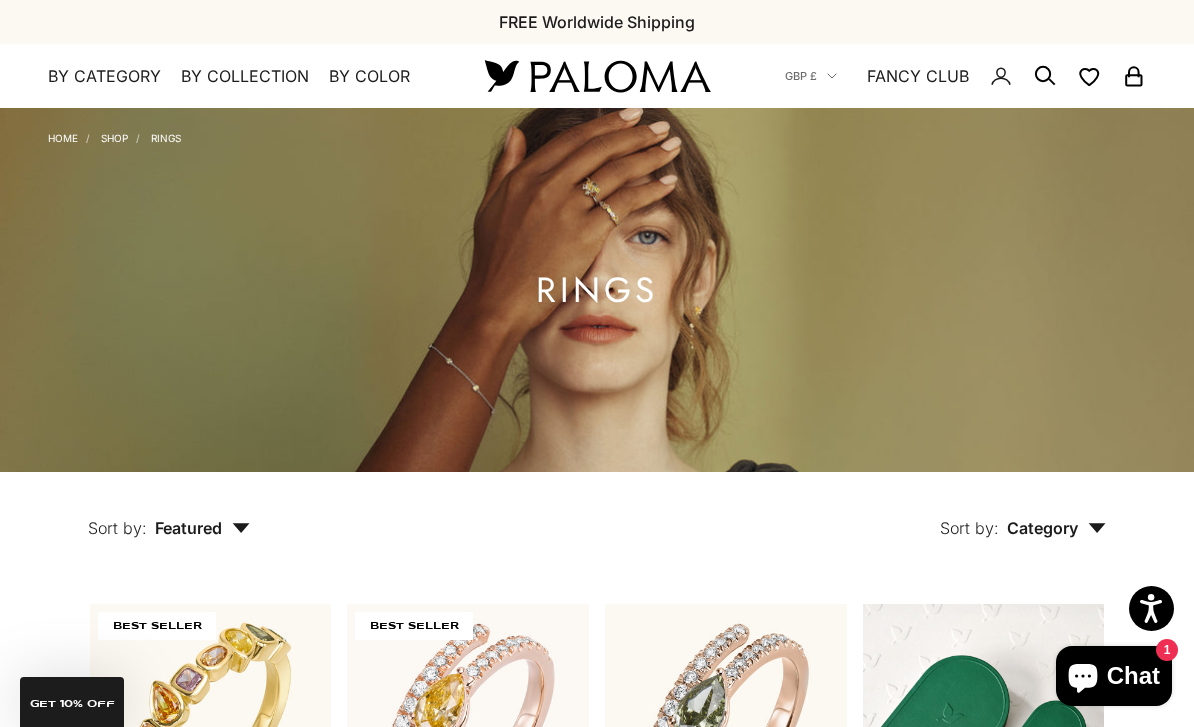 click on "By Category" at bounding box center (104, 77) 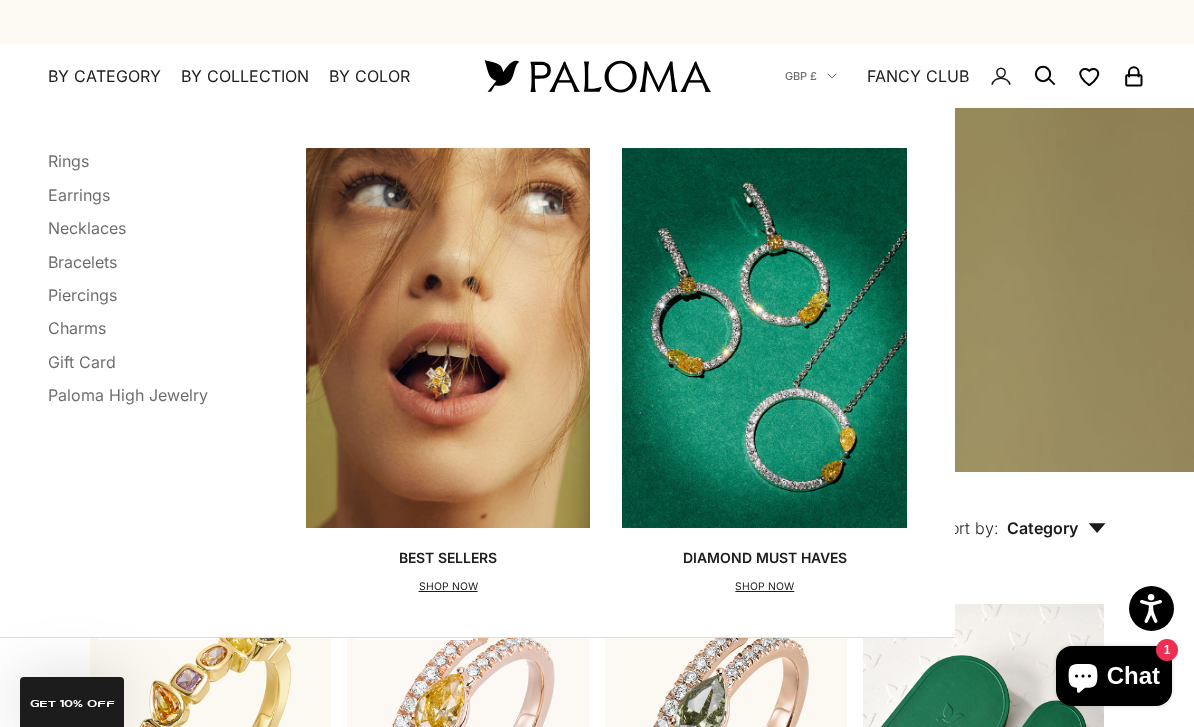 click on "Earrings" at bounding box center (79, 195) 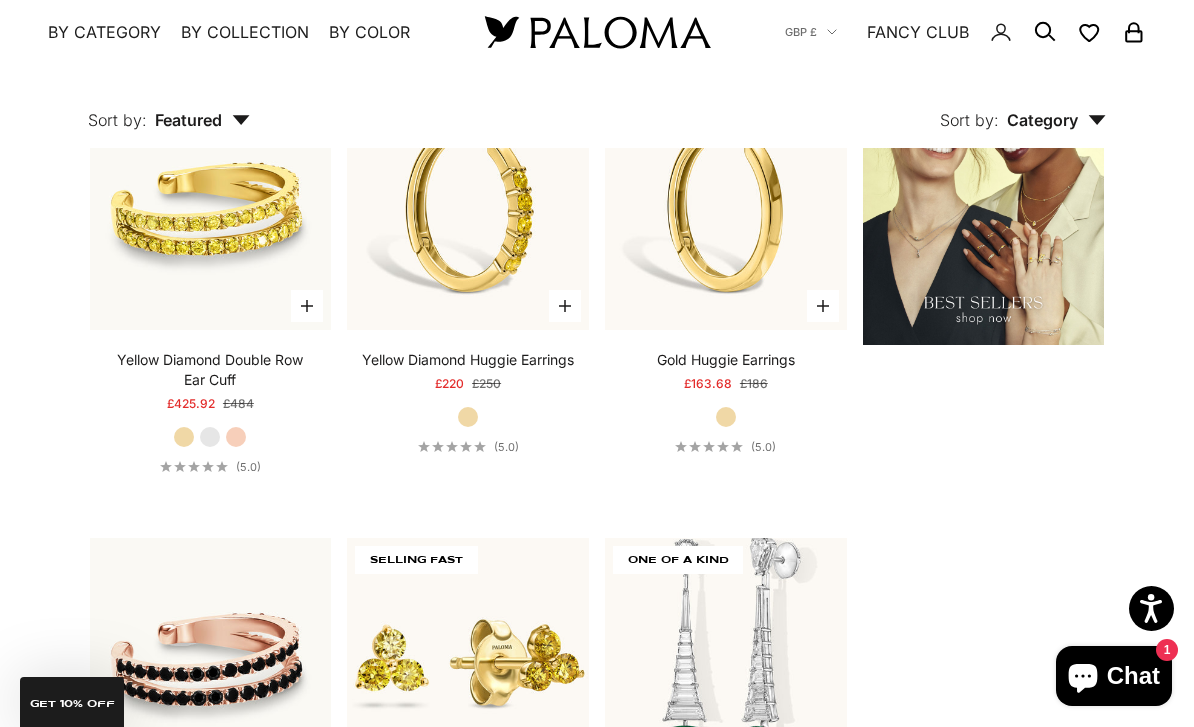 scroll, scrollTop: 2295, scrollLeft: 0, axis: vertical 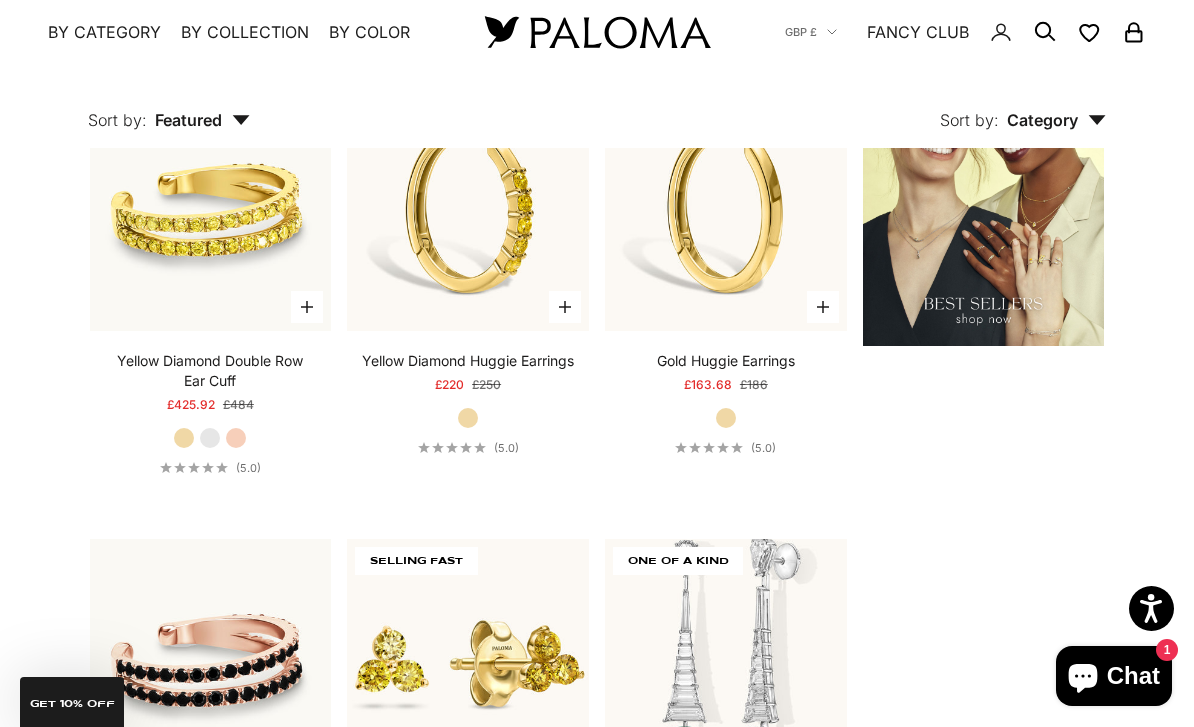 click at bounding box center [726, 210] 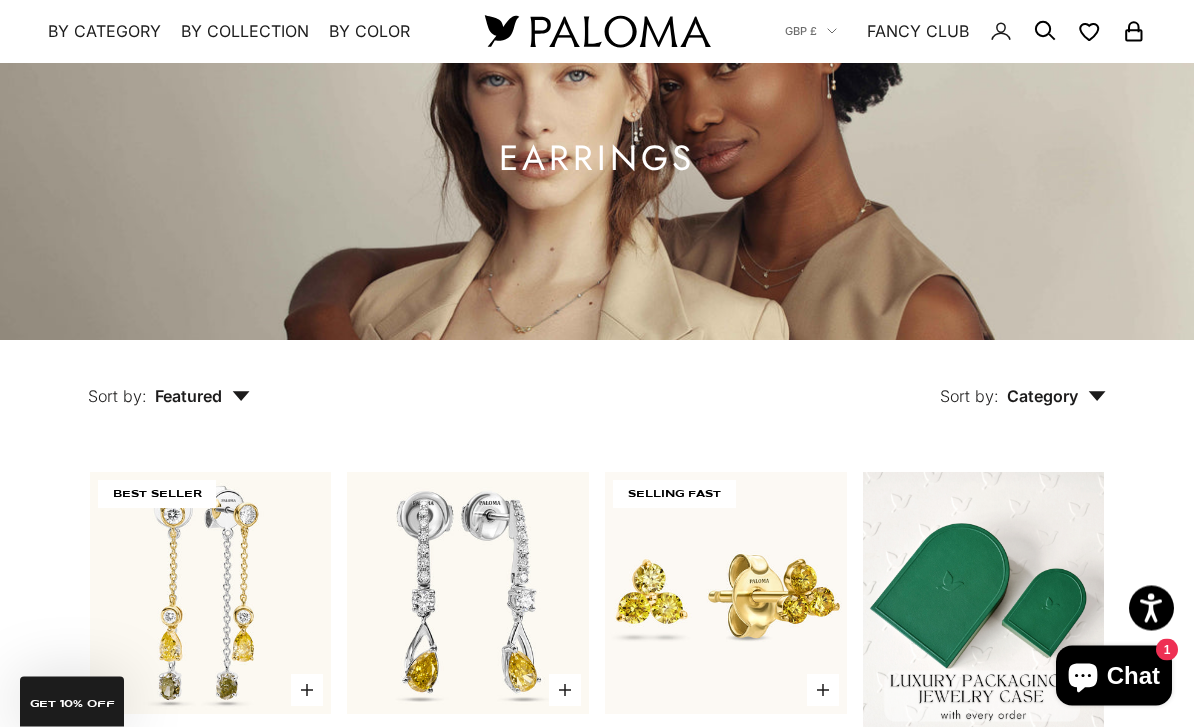 scroll, scrollTop: 132, scrollLeft: 0, axis: vertical 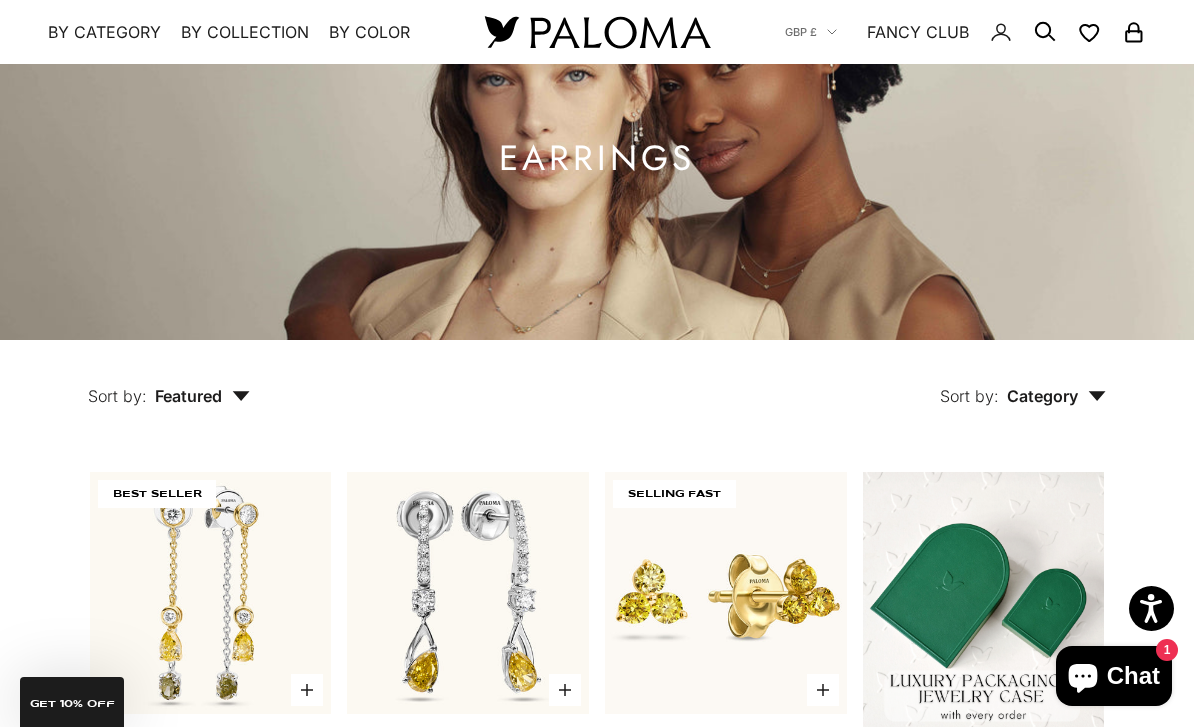 click on "By Category" at bounding box center [104, 32] 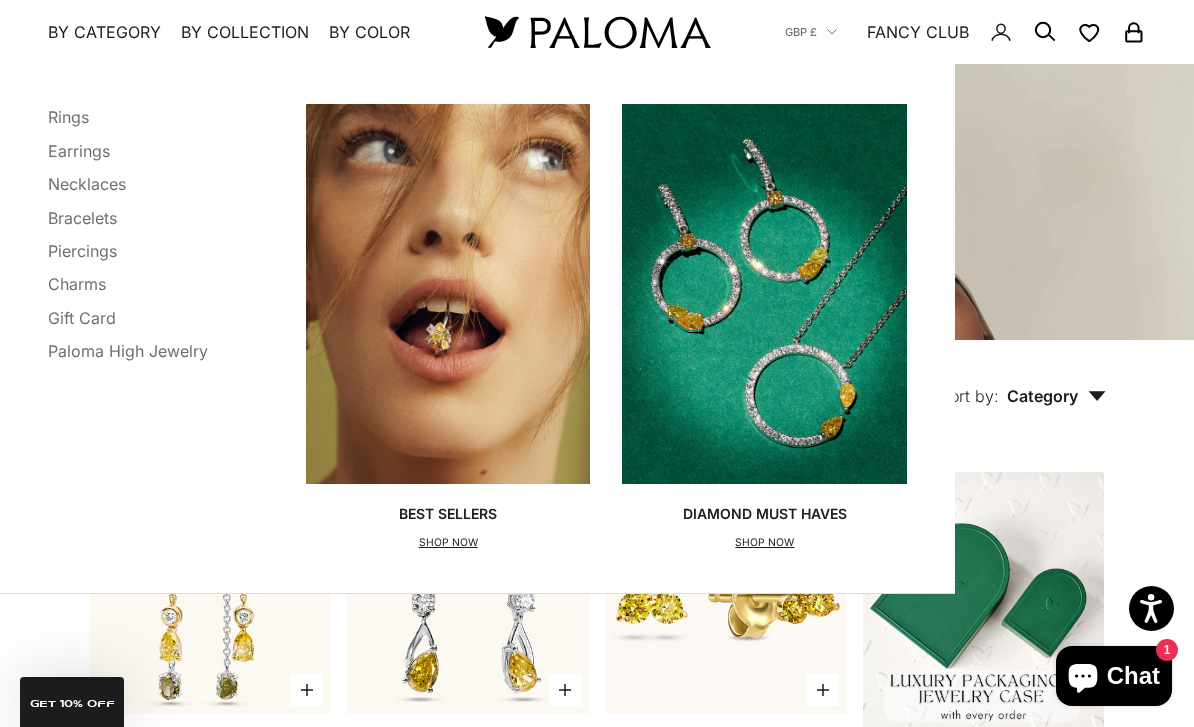 click on "Piercings" at bounding box center [82, 251] 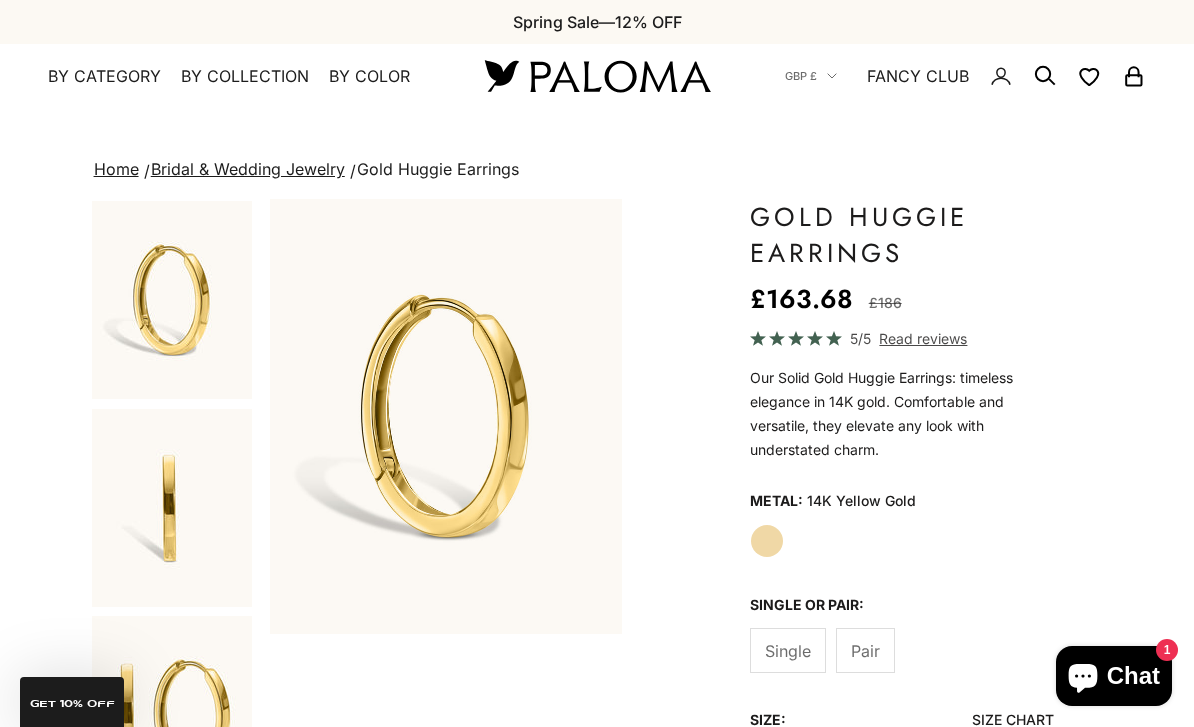 scroll, scrollTop: 0, scrollLeft: 0, axis: both 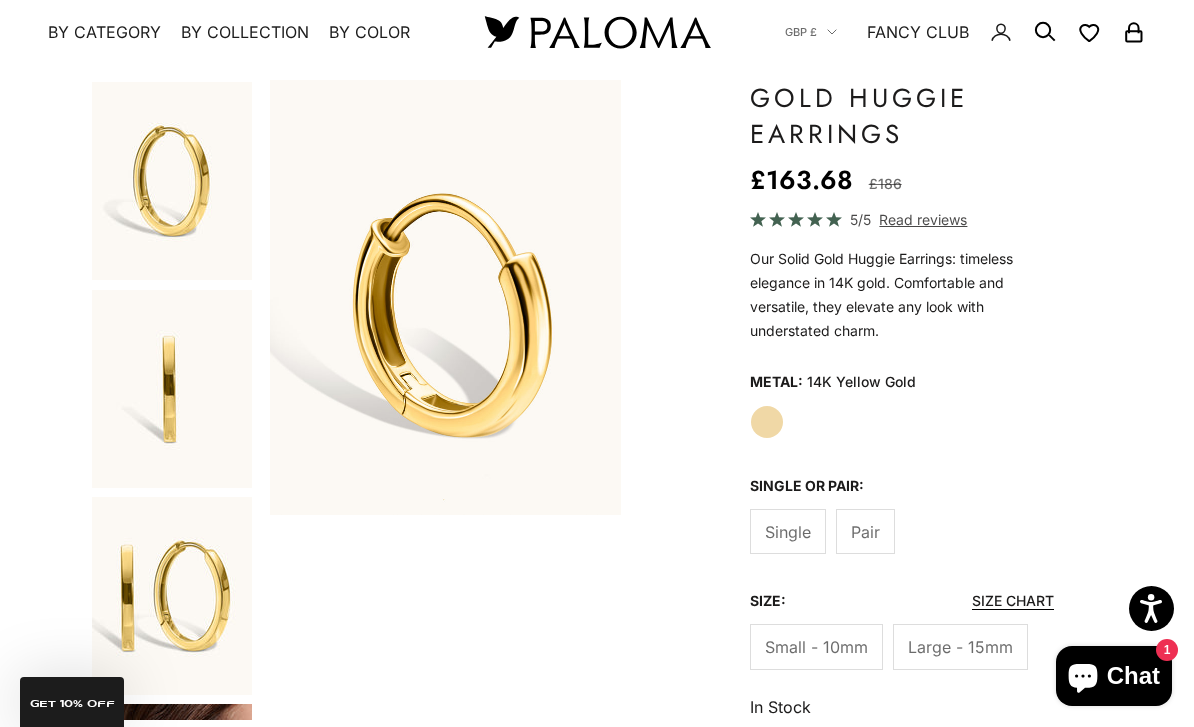click at bounding box center [172, 596] 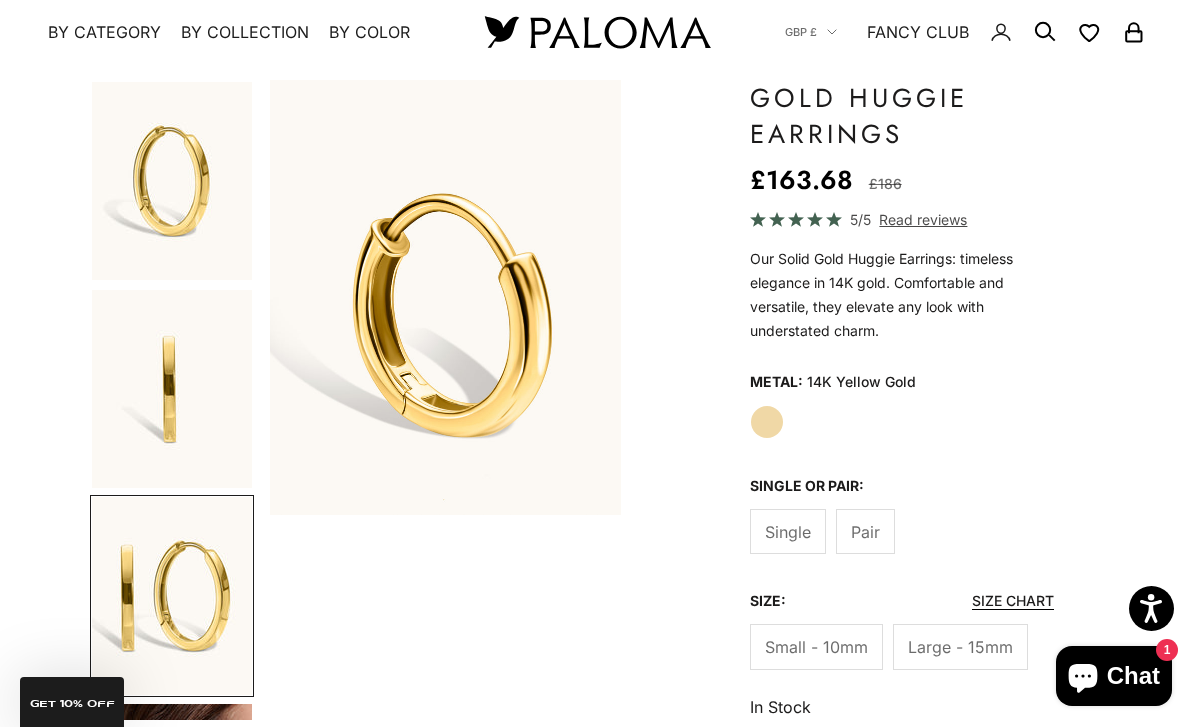 scroll, scrollTop: 0, scrollLeft: 894, axis: horizontal 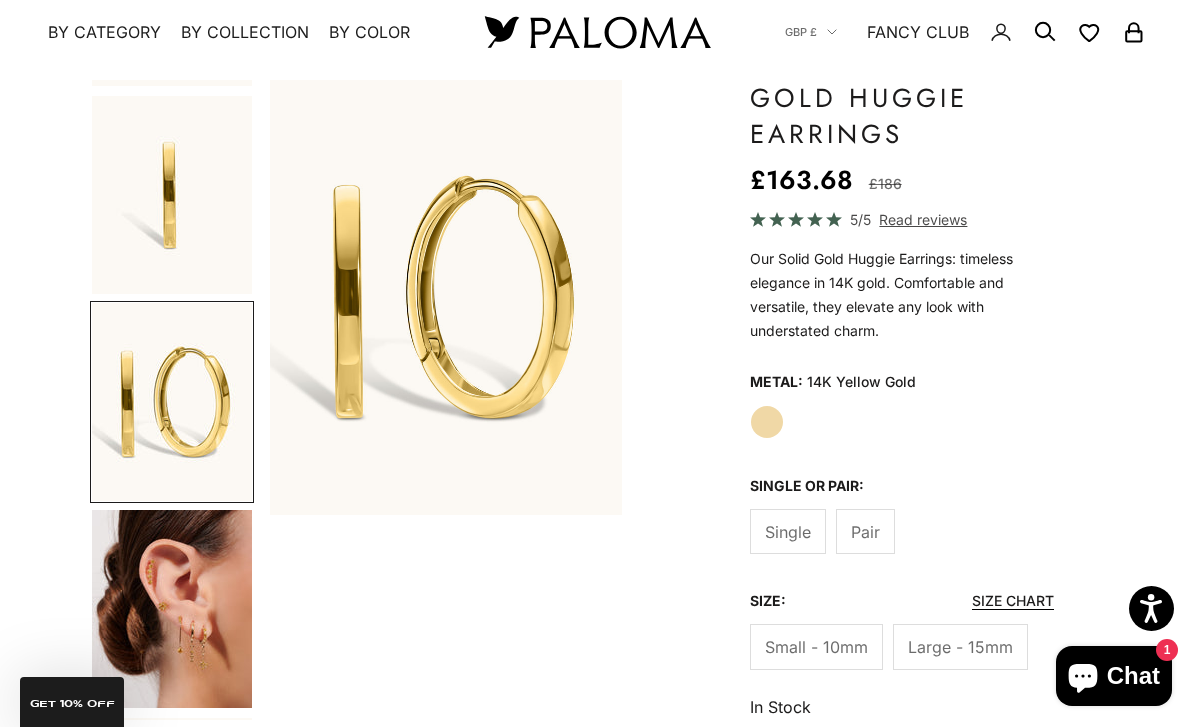 click at bounding box center [172, 609] 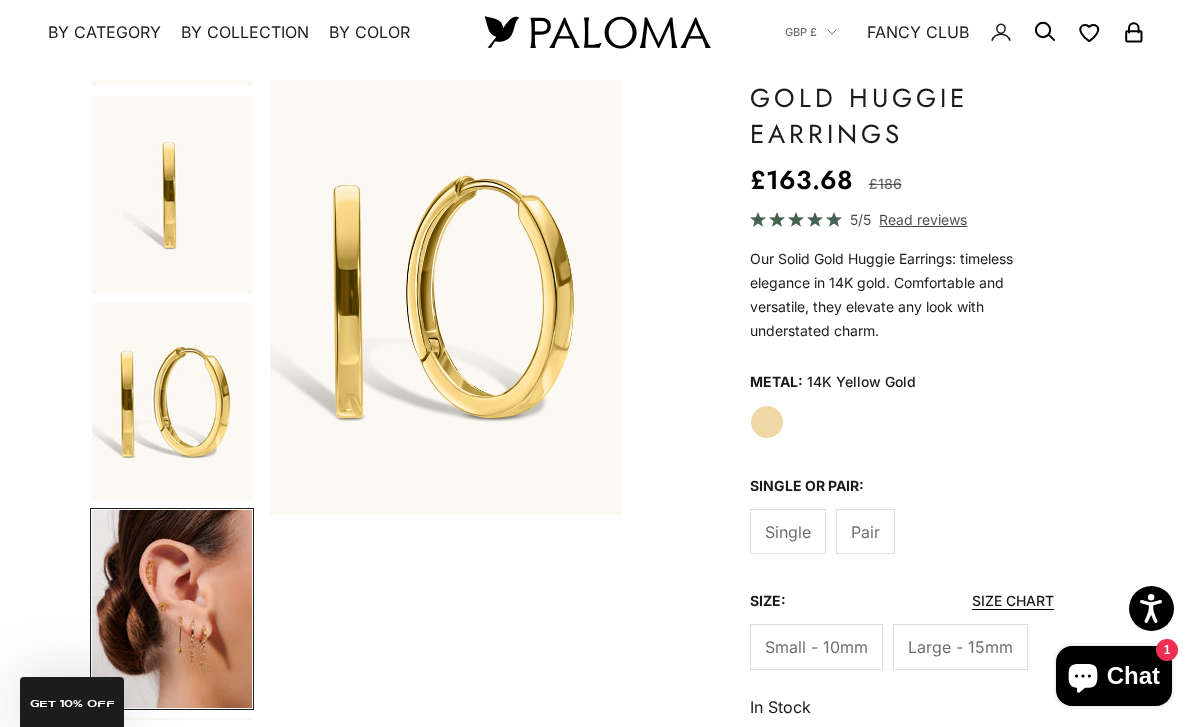 scroll, scrollTop: 382, scrollLeft: 0, axis: vertical 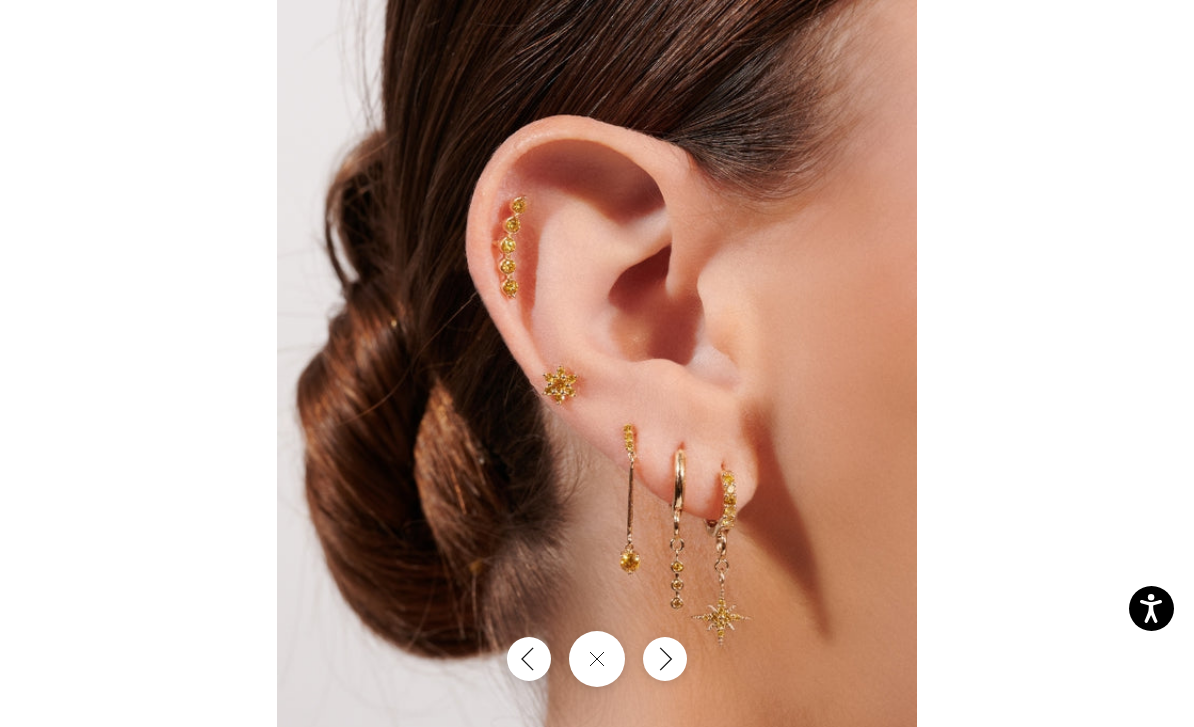 click at bounding box center [597, 659] 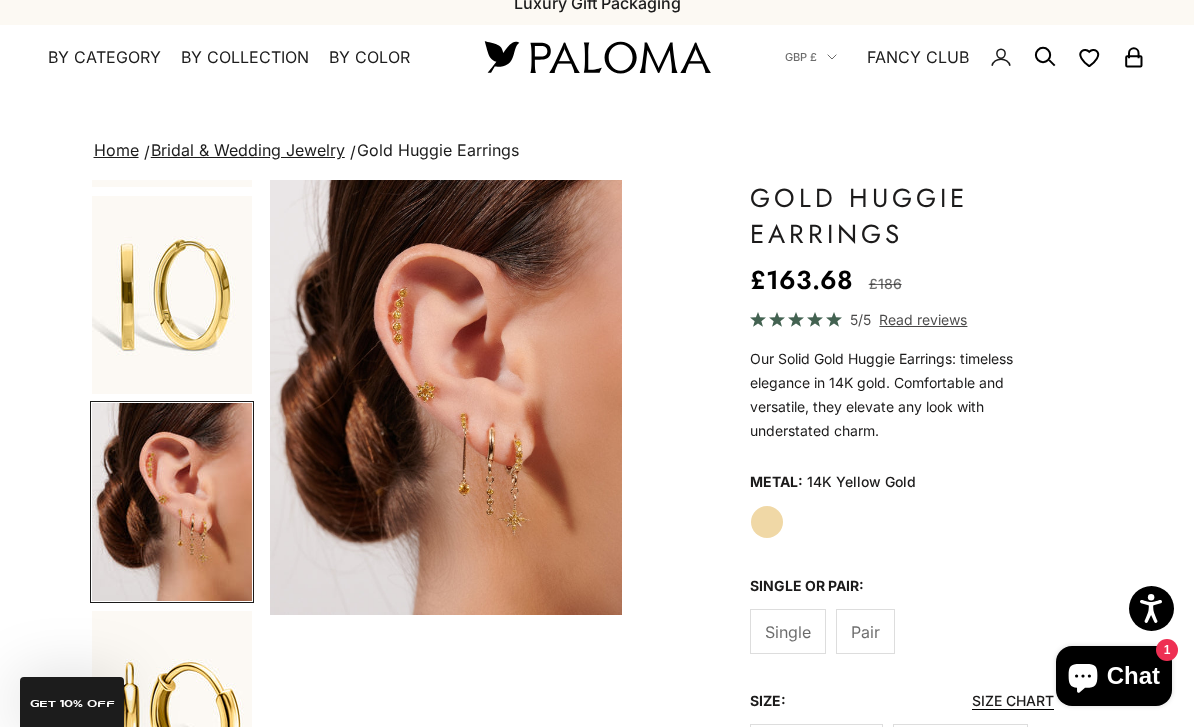 scroll, scrollTop: 0, scrollLeft: 0, axis: both 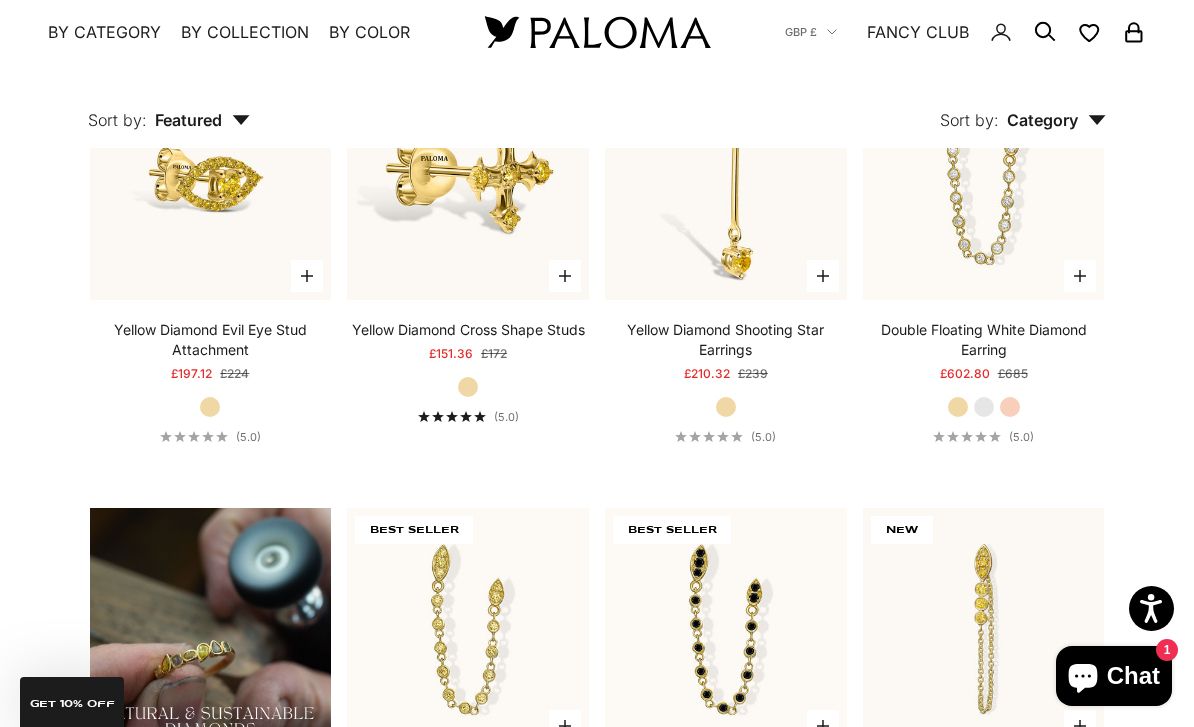 click on "By Category" at bounding box center (104, 32) 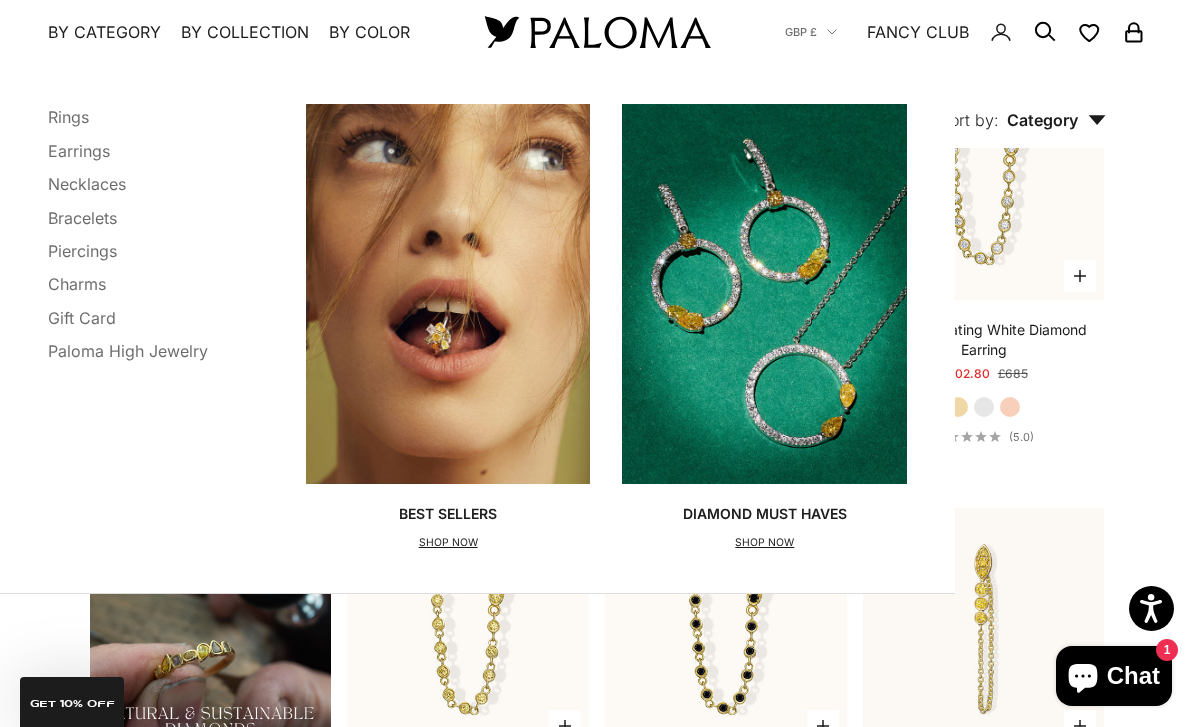 click on "Bracelets" at bounding box center [82, 217] 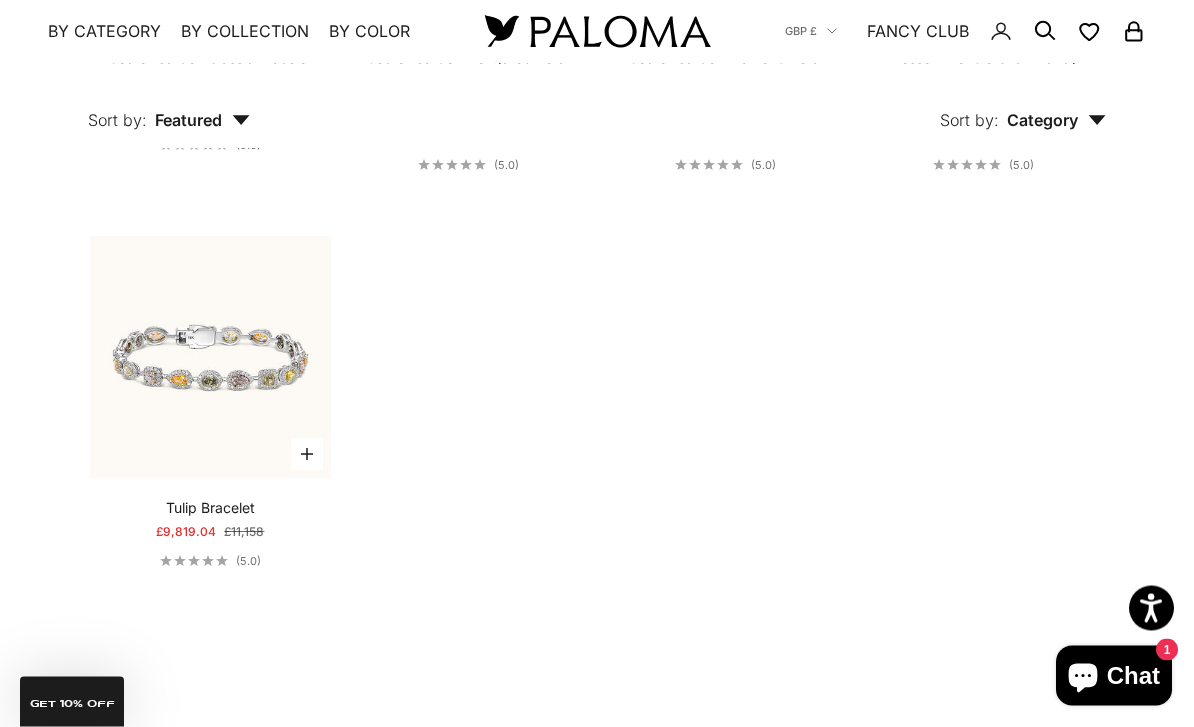 scroll, scrollTop: 1268, scrollLeft: 0, axis: vertical 